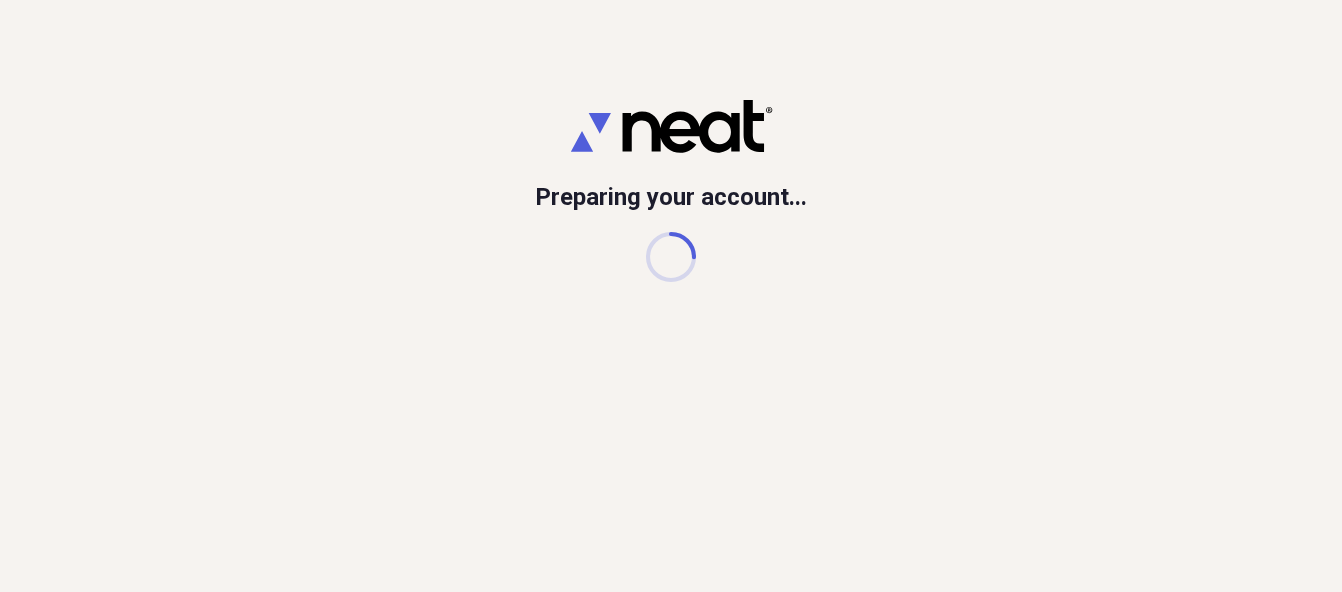 scroll, scrollTop: 0, scrollLeft: 0, axis: both 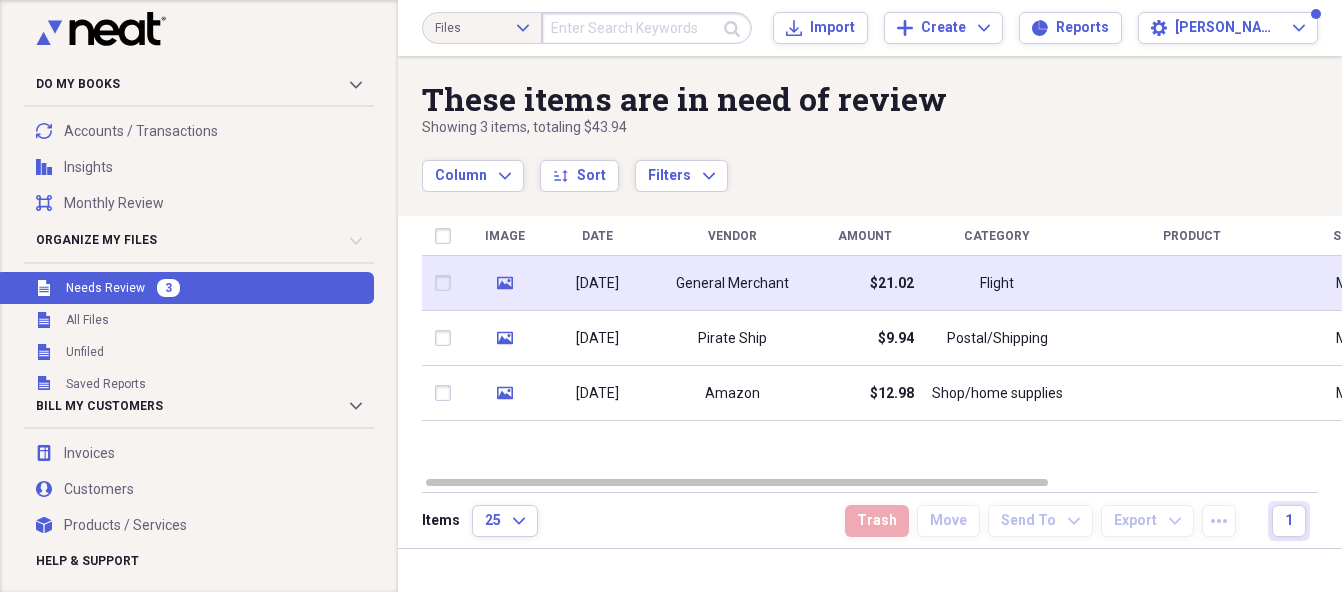 click on "Flight" at bounding box center [997, 284] 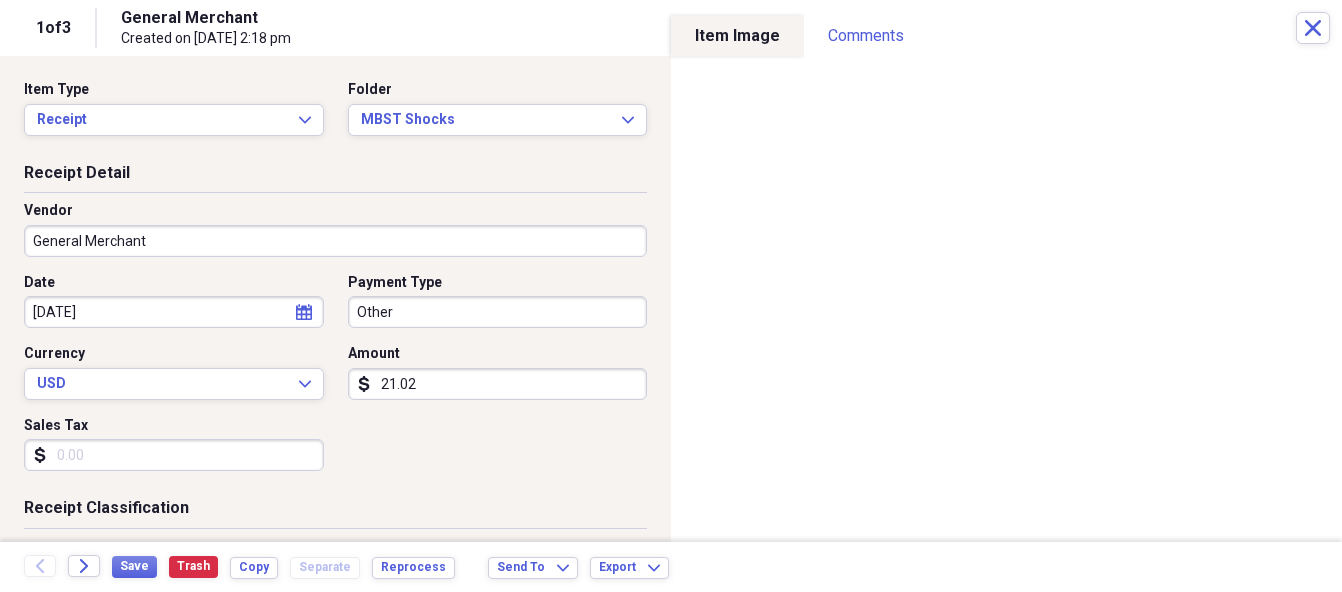 click on "General Merchant" at bounding box center (335, 241) 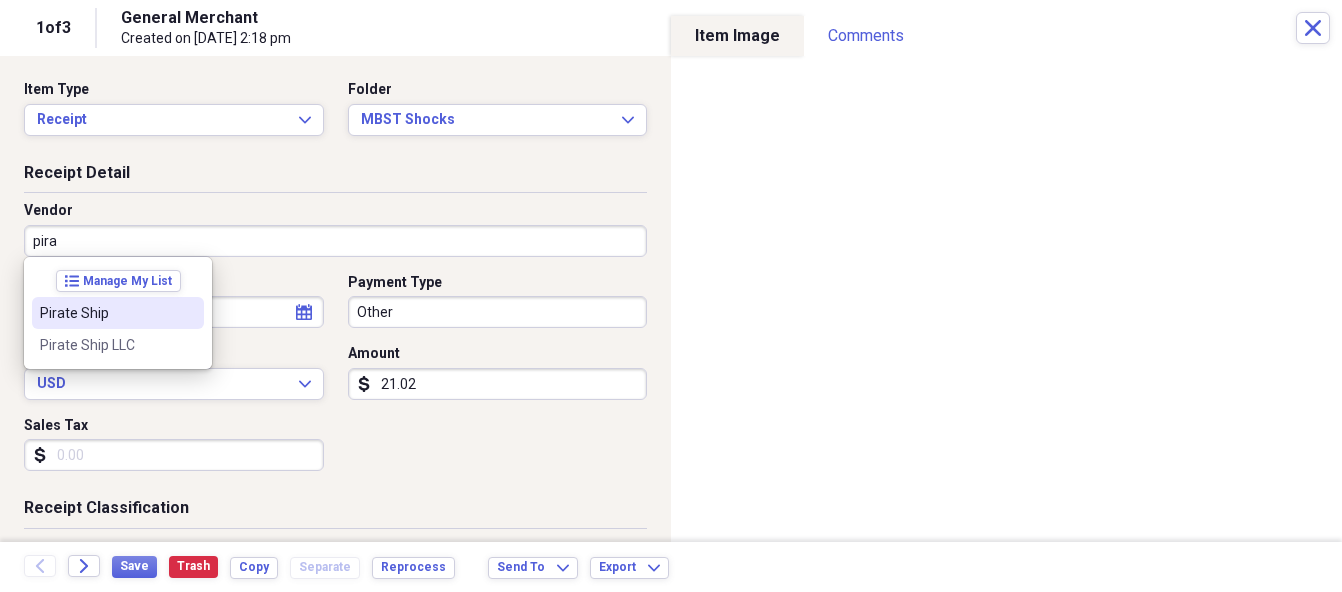 click on "Pirate Ship" at bounding box center [106, 313] 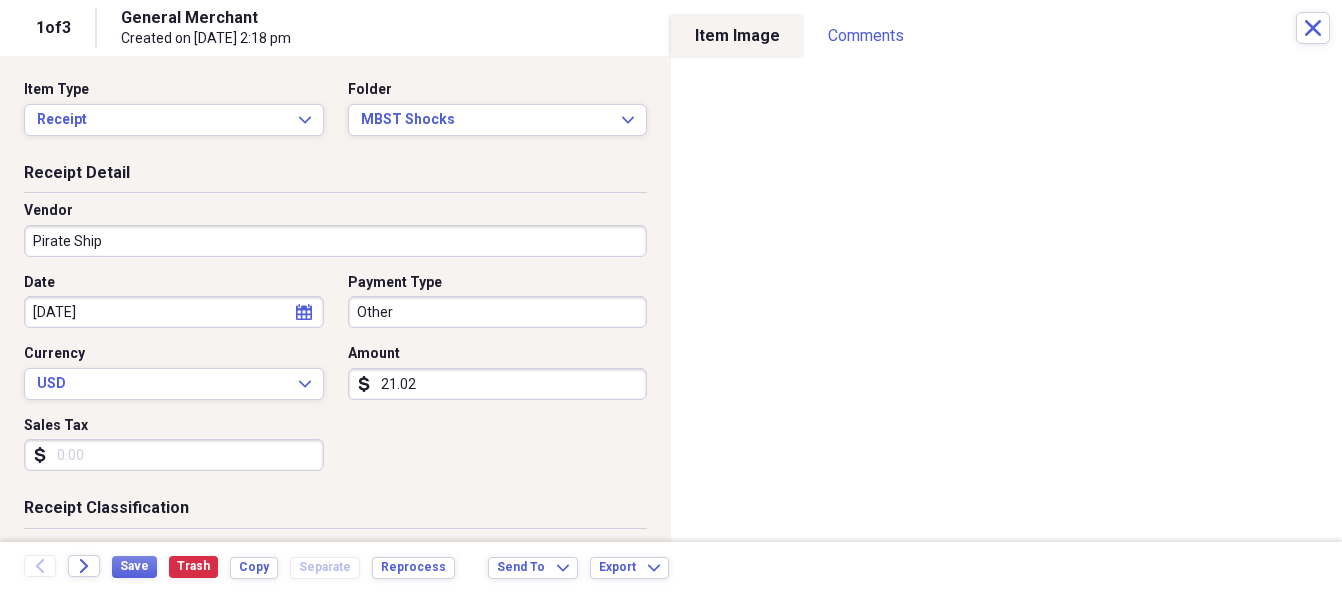 type on "Postal/Shipping" 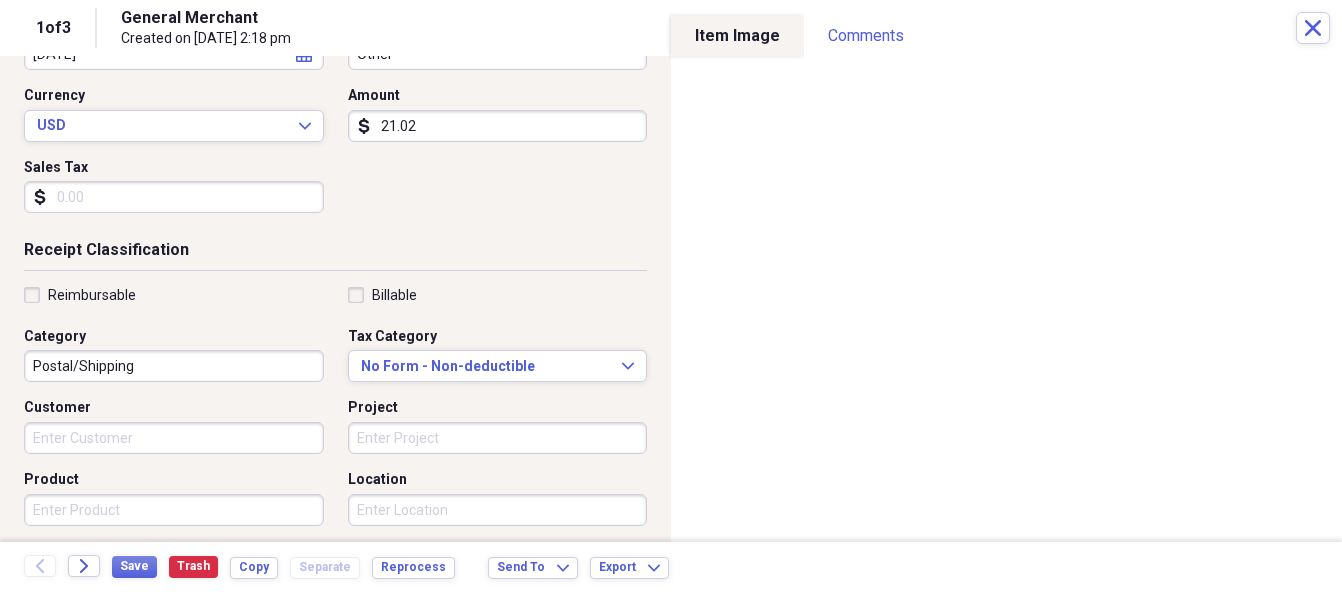 scroll, scrollTop: 300, scrollLeft: 0, axis: vertical 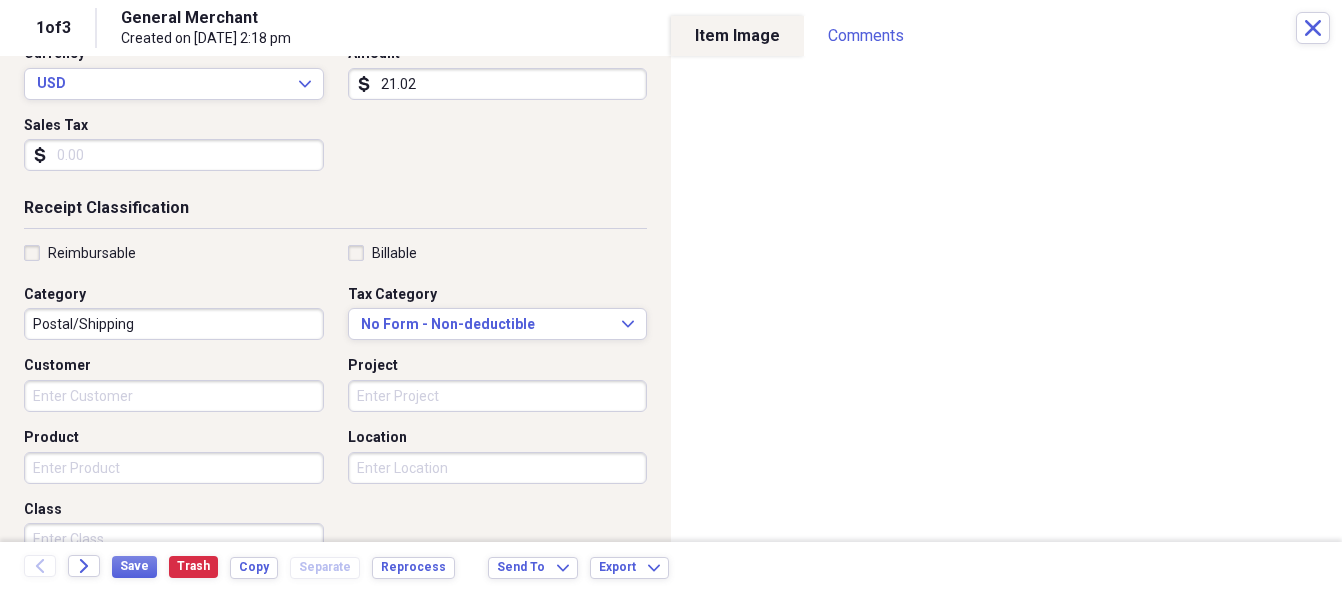 click on "Customer" at bounding box center [174, 396] 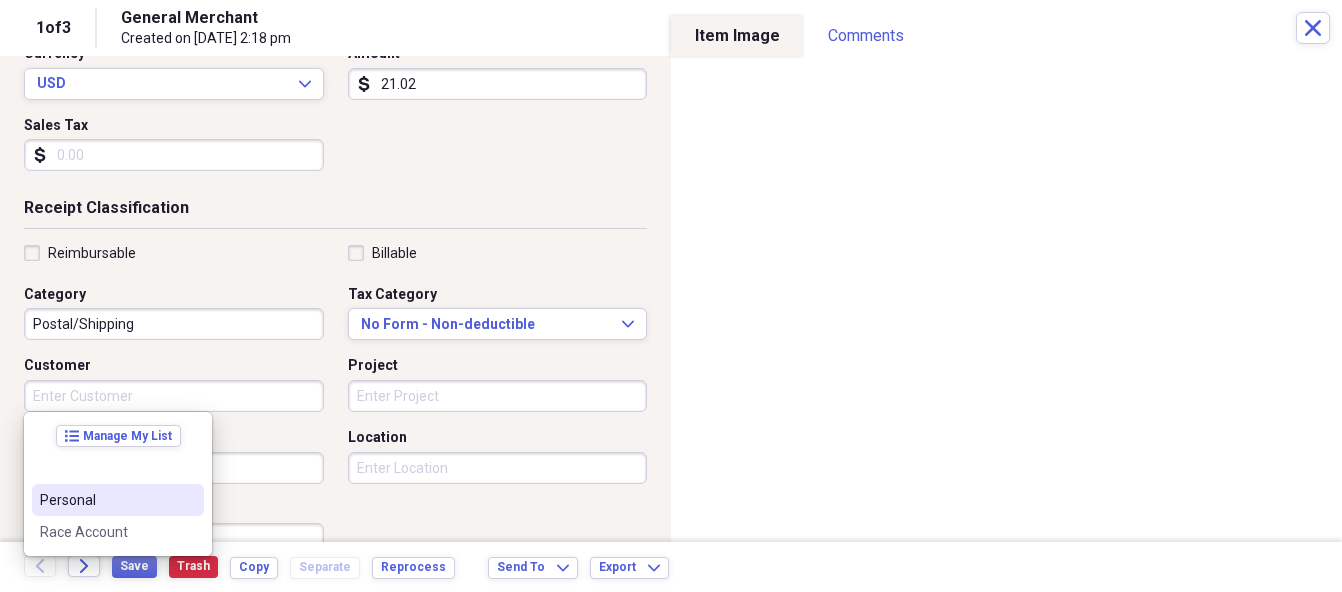 click on "Personal" at bounding box center (118, 500) 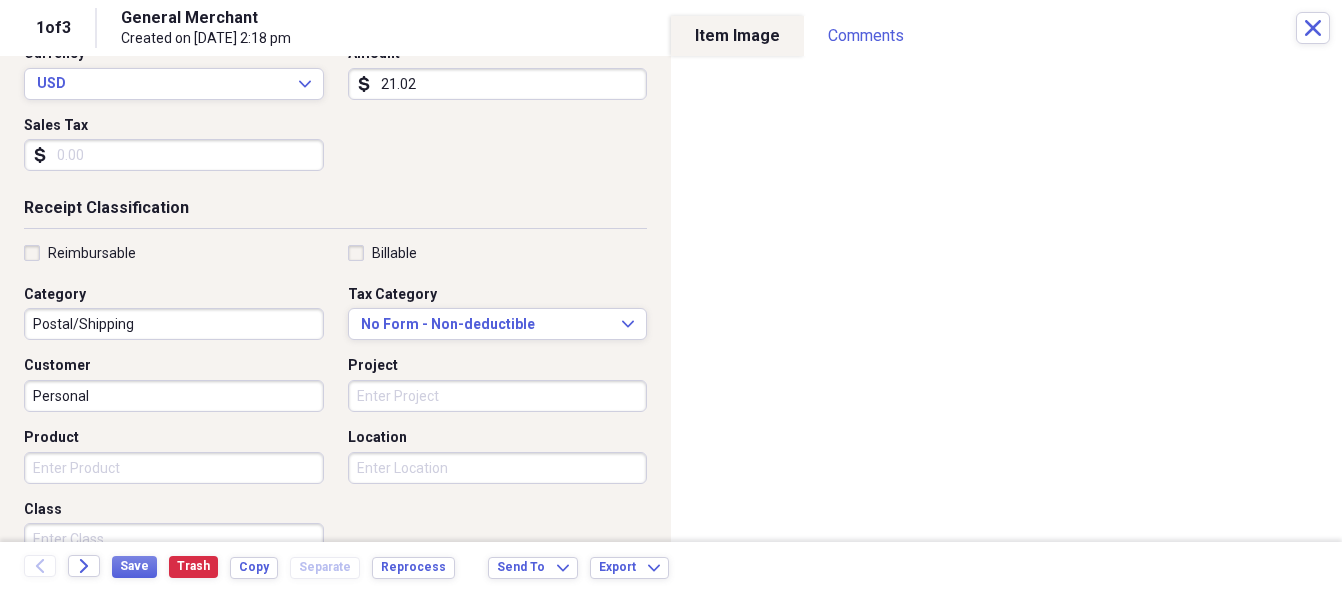 click on "Project" at bounding box center [498, 396] 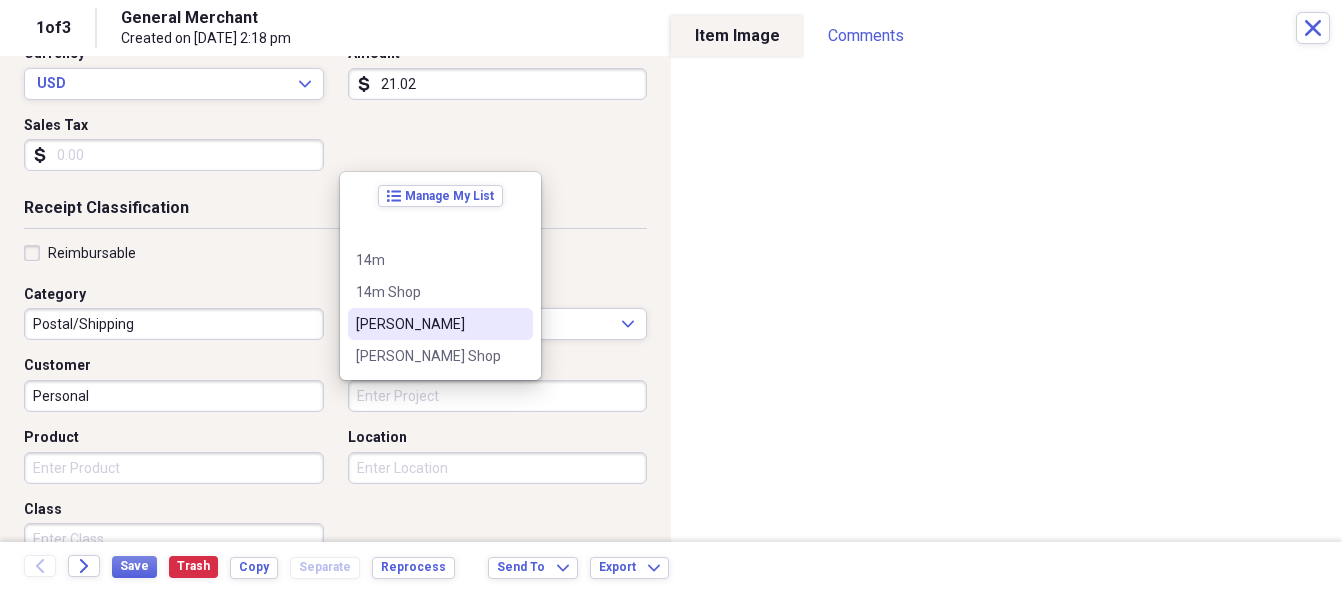 click on "[PERSON_NAME]" at bounding box center (428, 324) 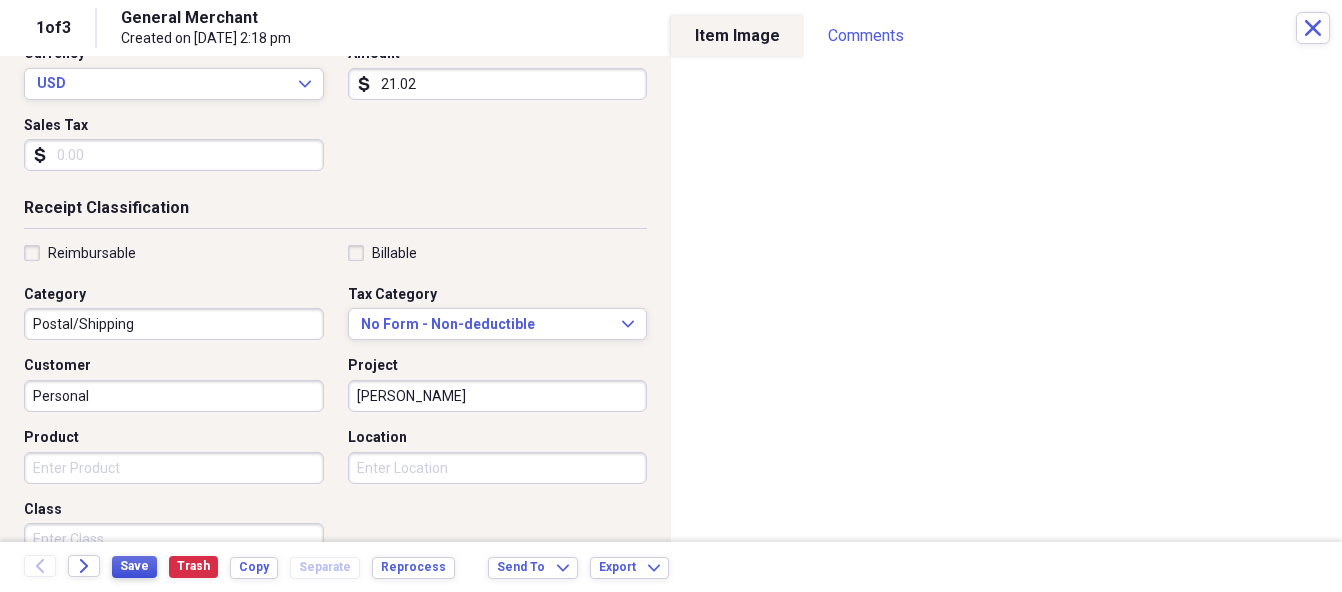 click on "Save" at bounding box center [134, 566] 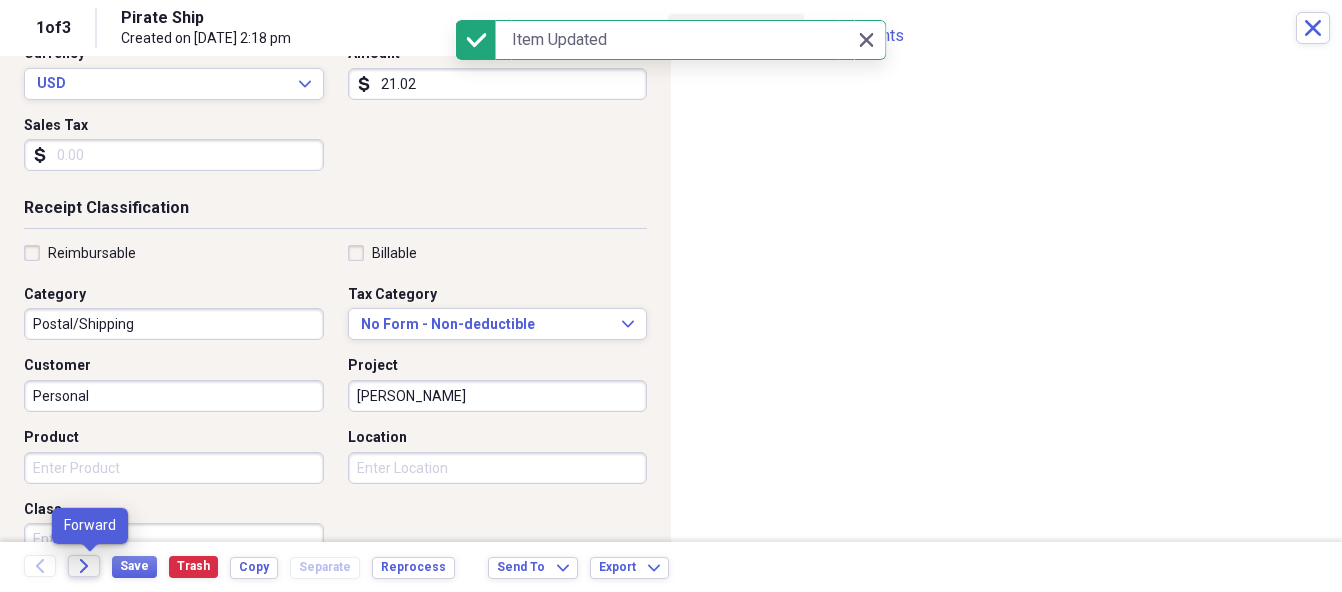 click 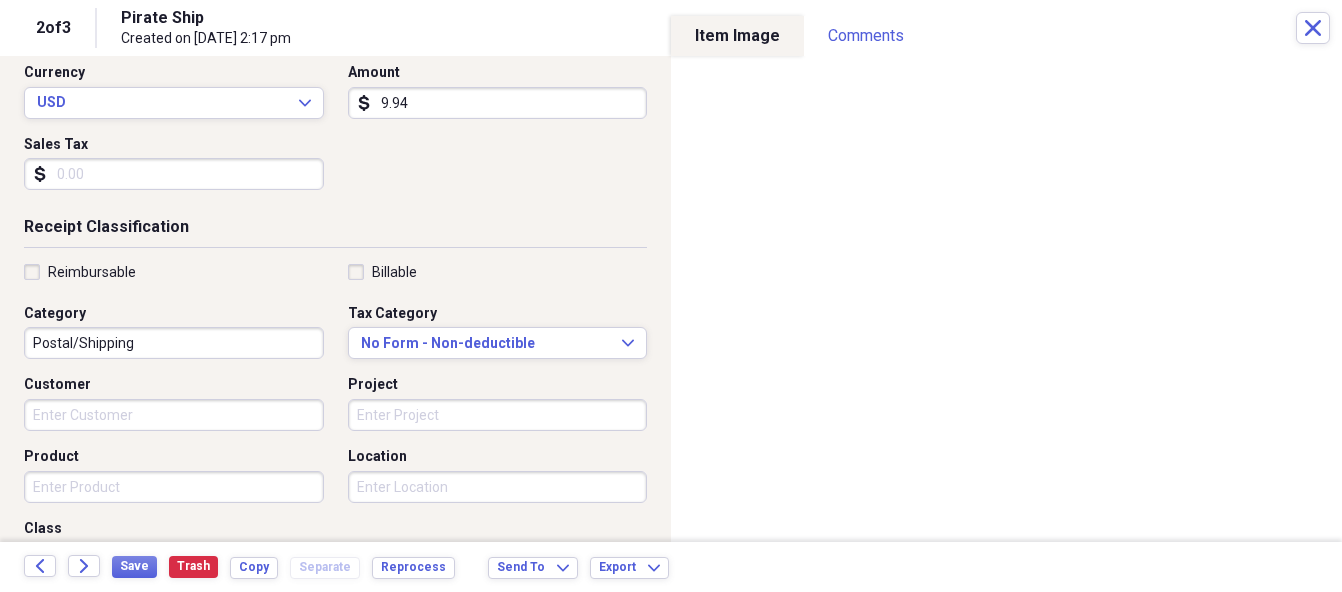 scroll, scrollTop: 400, scrollLeft: 0, axis: vertical 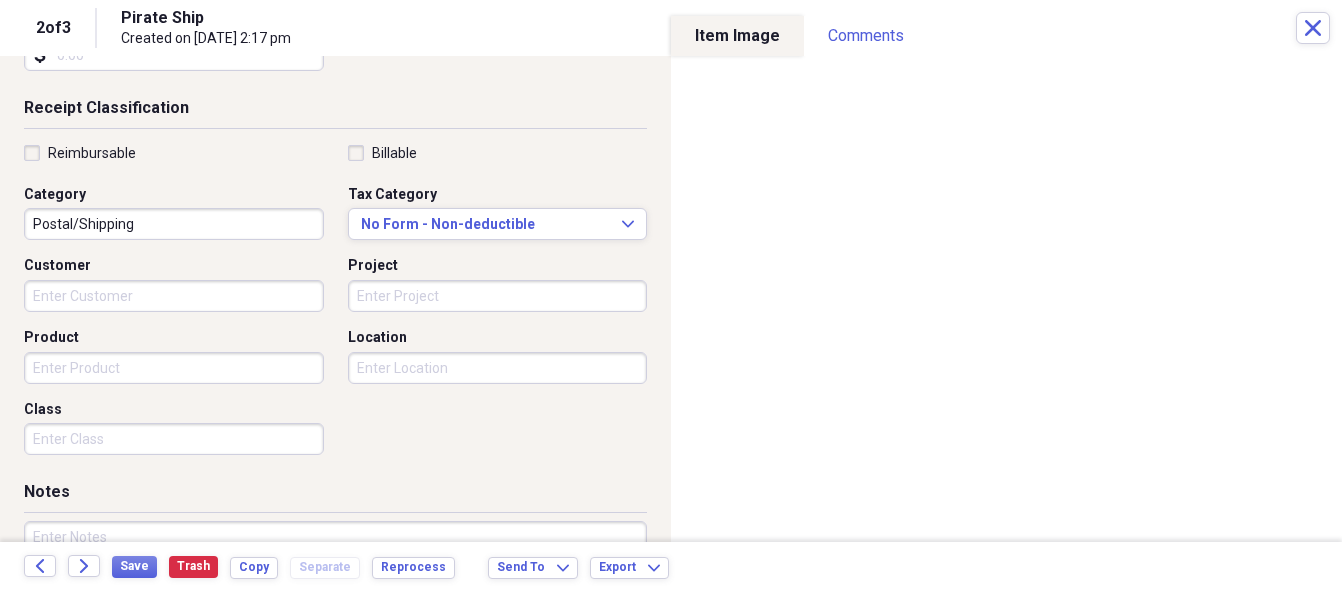 click on "Reimbursable Billable Category Postal/Shipping Tax Category No Form - Non-deductible Expand Customer Project Product Location Class" at bounding box center [335, 304] 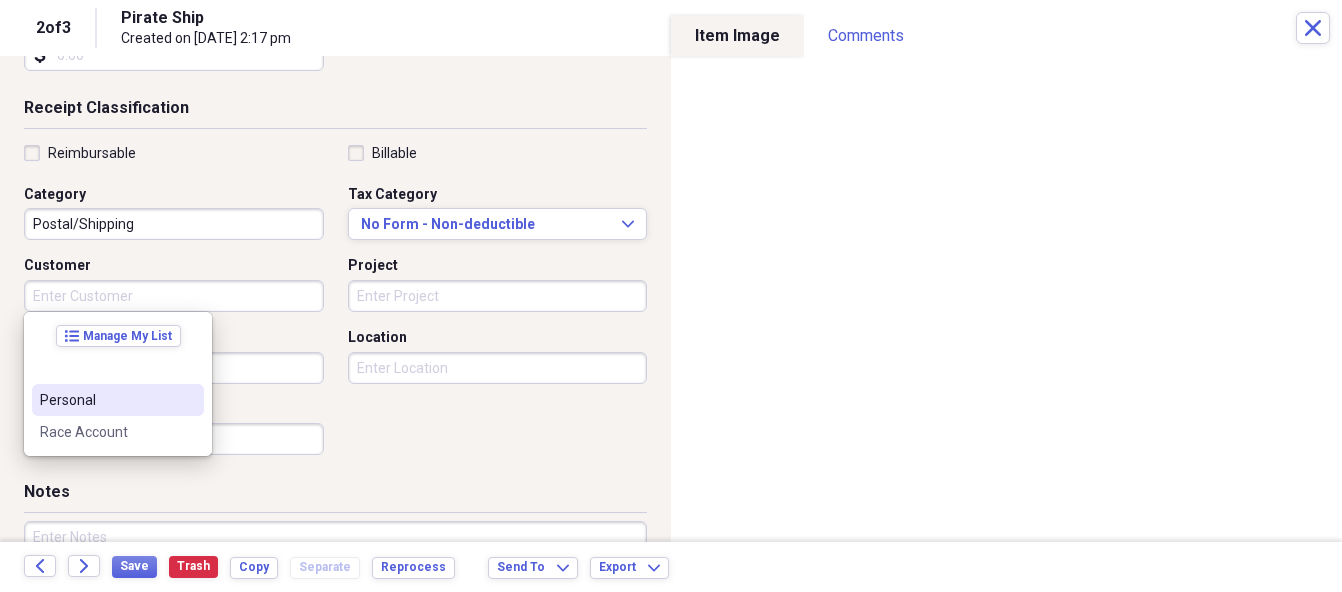 click on "Personal" at bounding box center [118, 400] 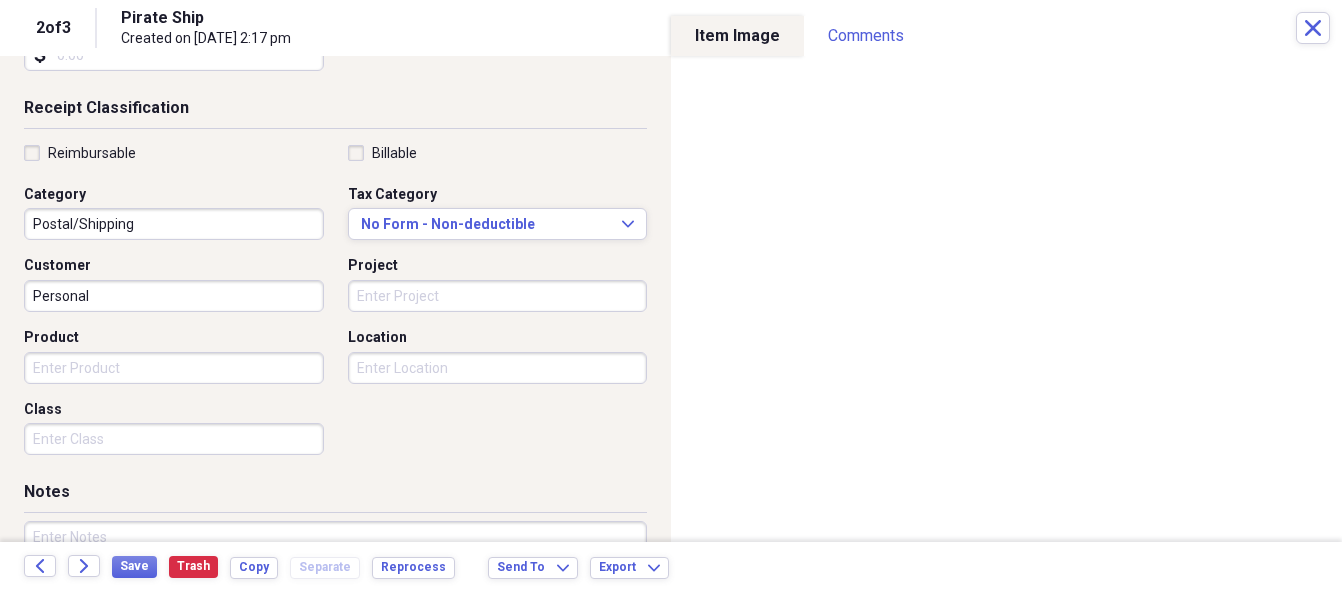 click on "Project" at bounding box center (498, 296) 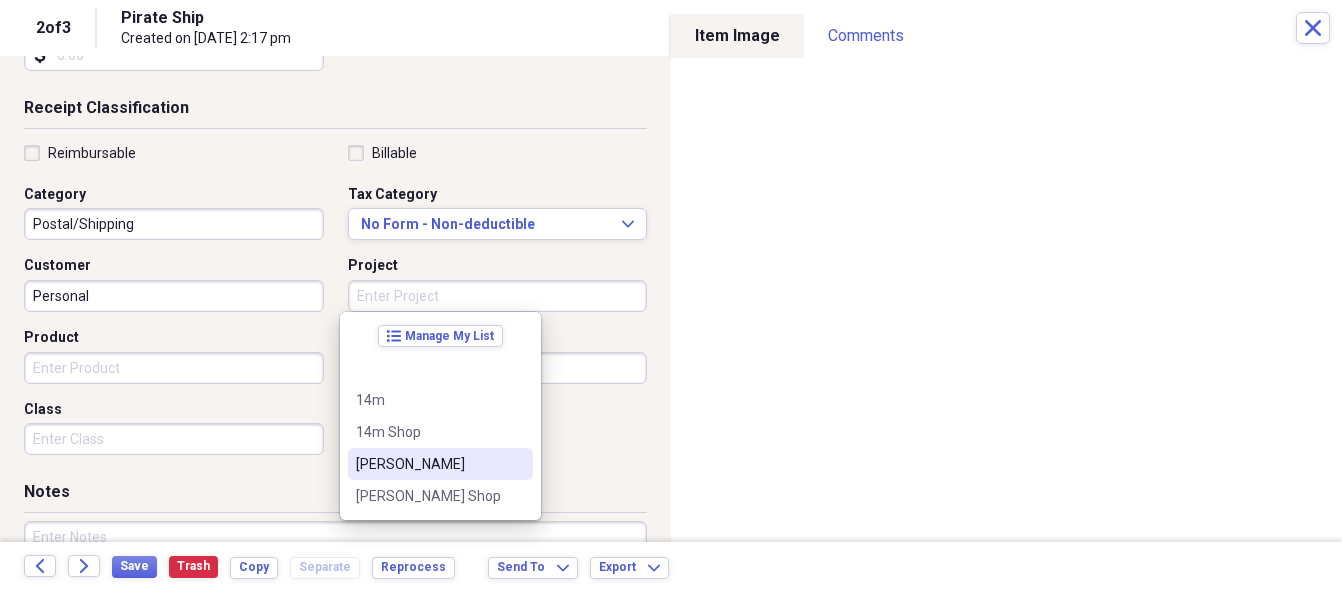 click on "[PERSON_NAME]" at bounding box center (440, 464) 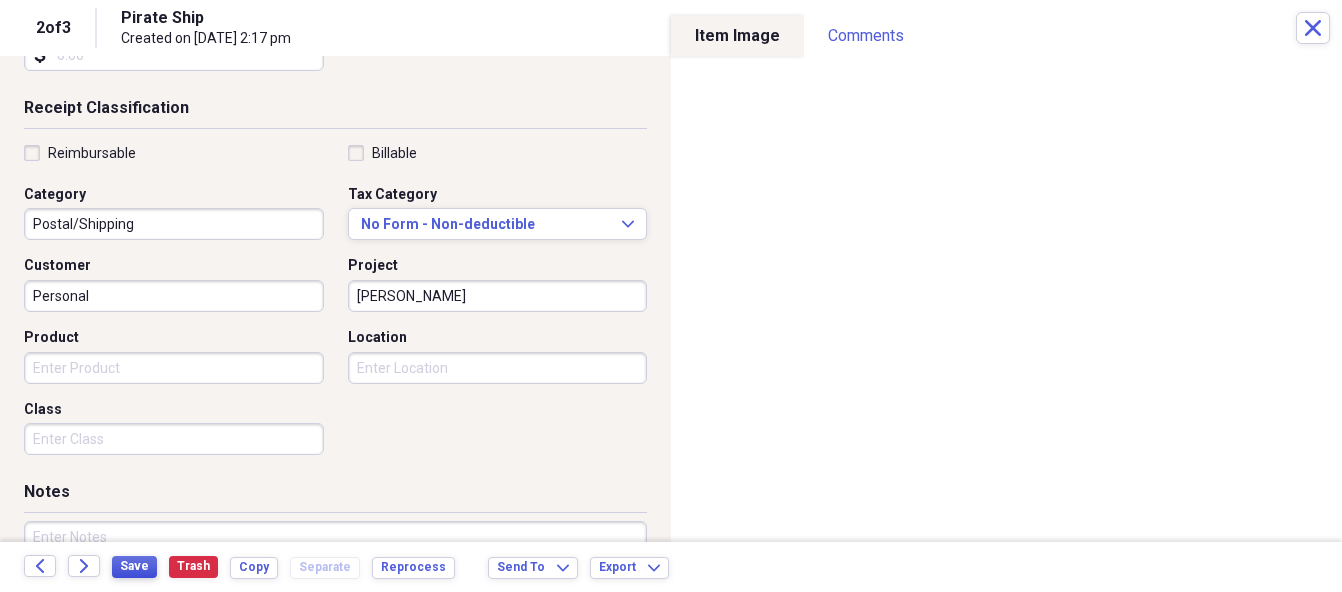 click on "Save" at bounding box center [134, 566] 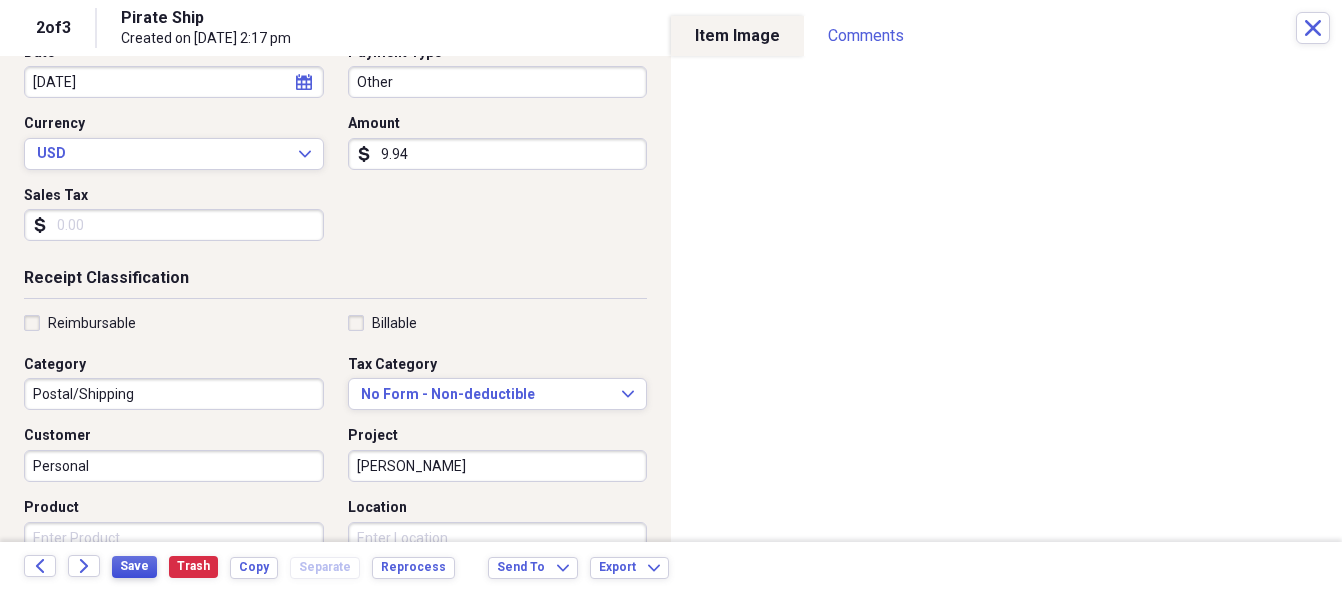 scroll, scrollTop: 335, scrollLeft: 0, axis: vertical 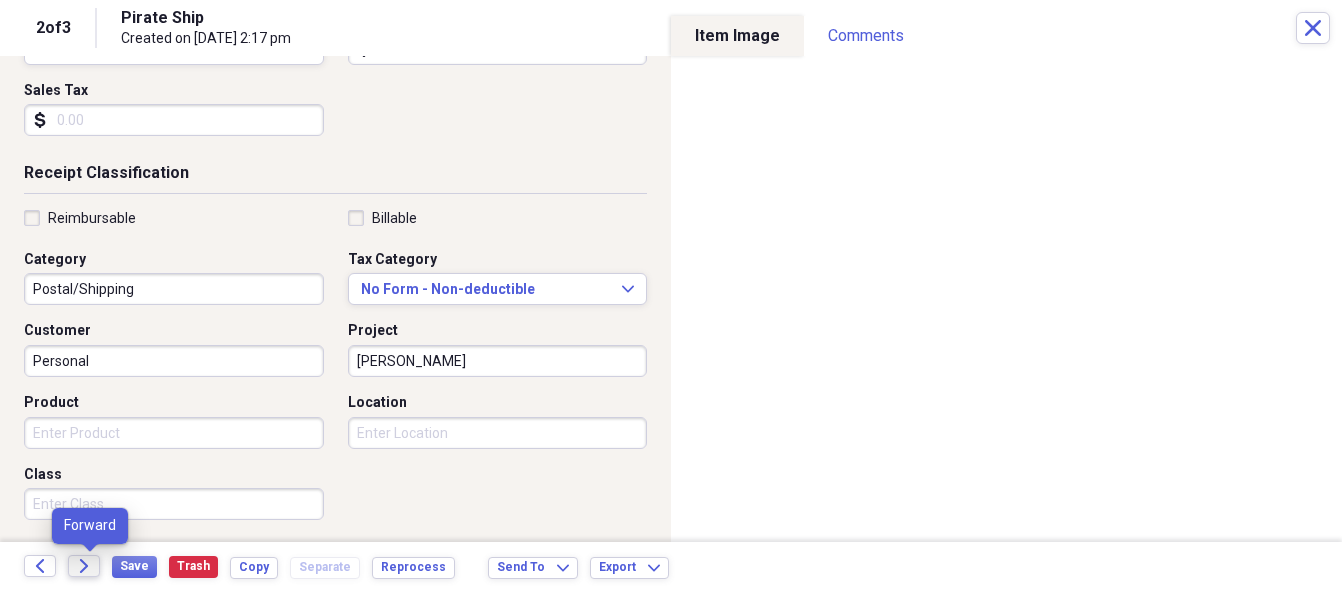 click on "Forward" 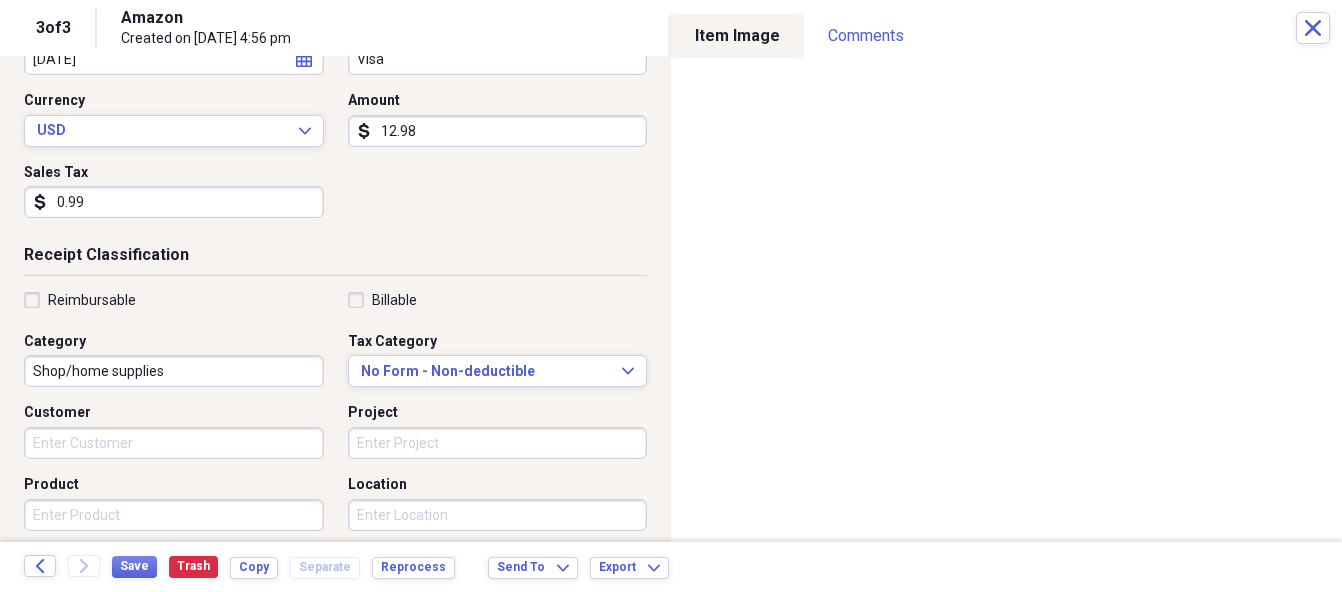 scroll, scrollTop: 300, scrollLeft: 0, axis: vertical 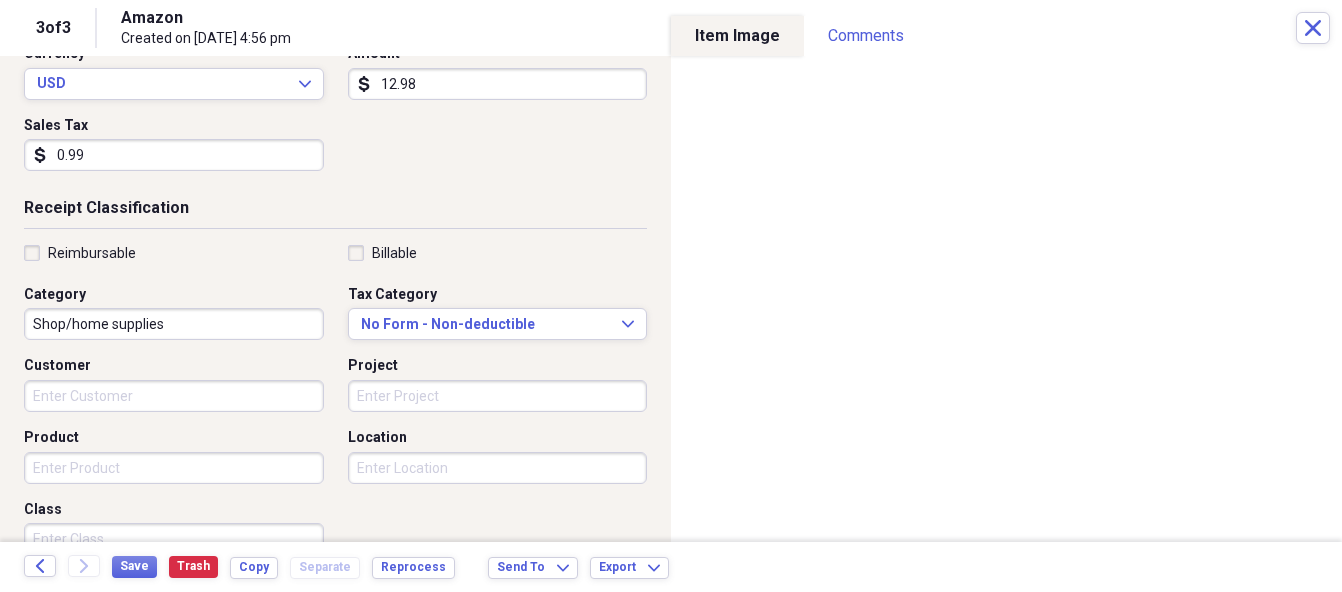click on "Customer" at bounding box center (174, 396) 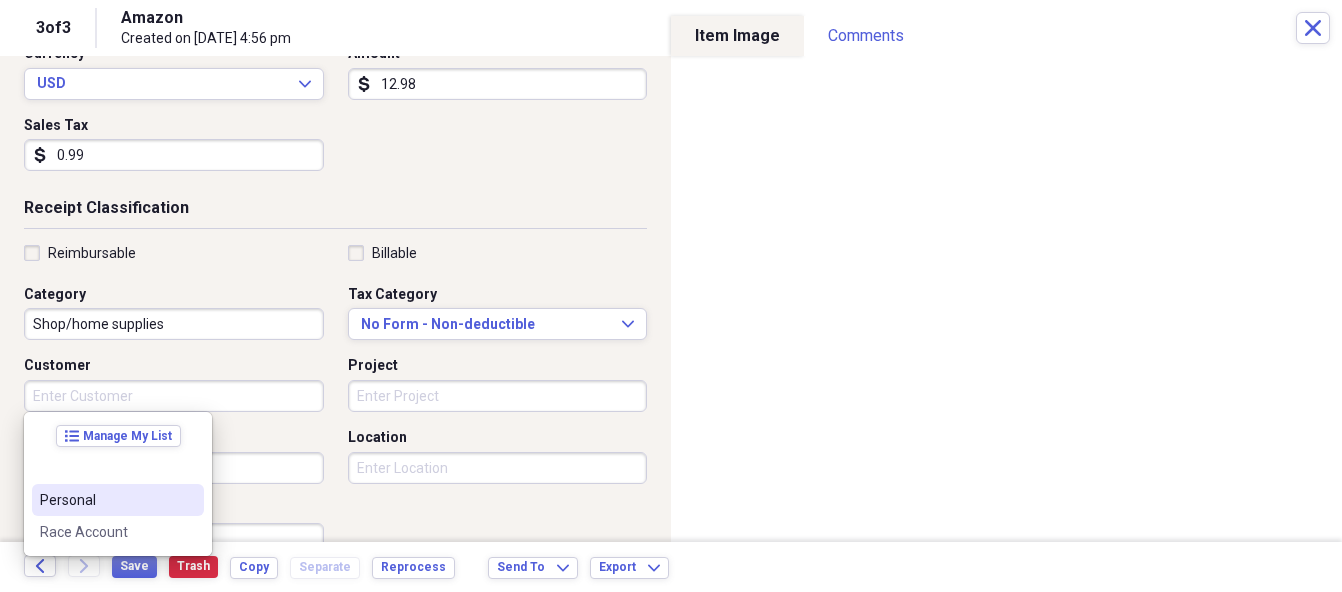 click on "Personal" at bounding box center (118, 500) 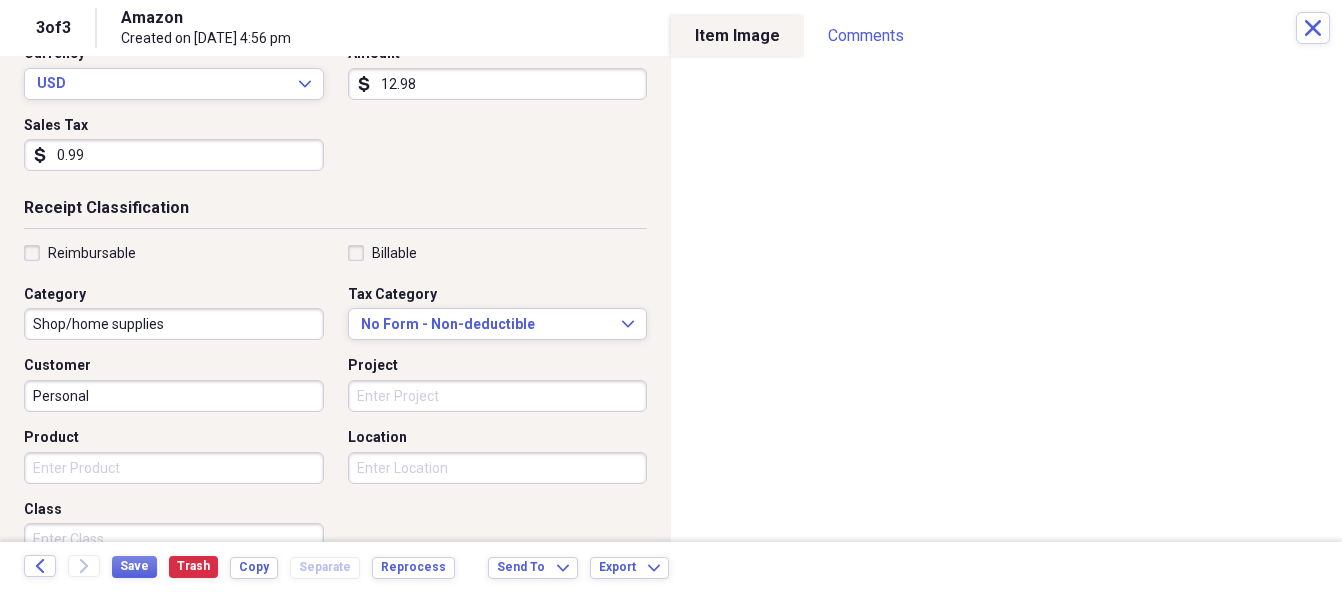 click on "Project" at bounding box center (498, 396) 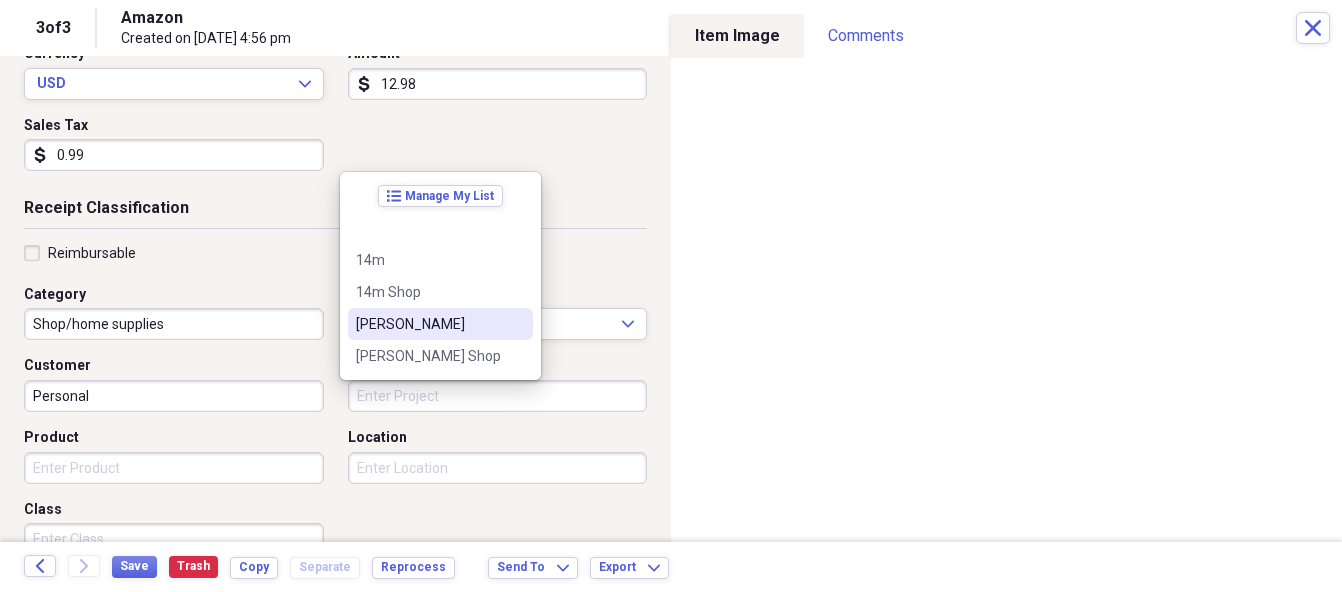 click on "[PERSON_NAME]" at bounding box center (428, 324) 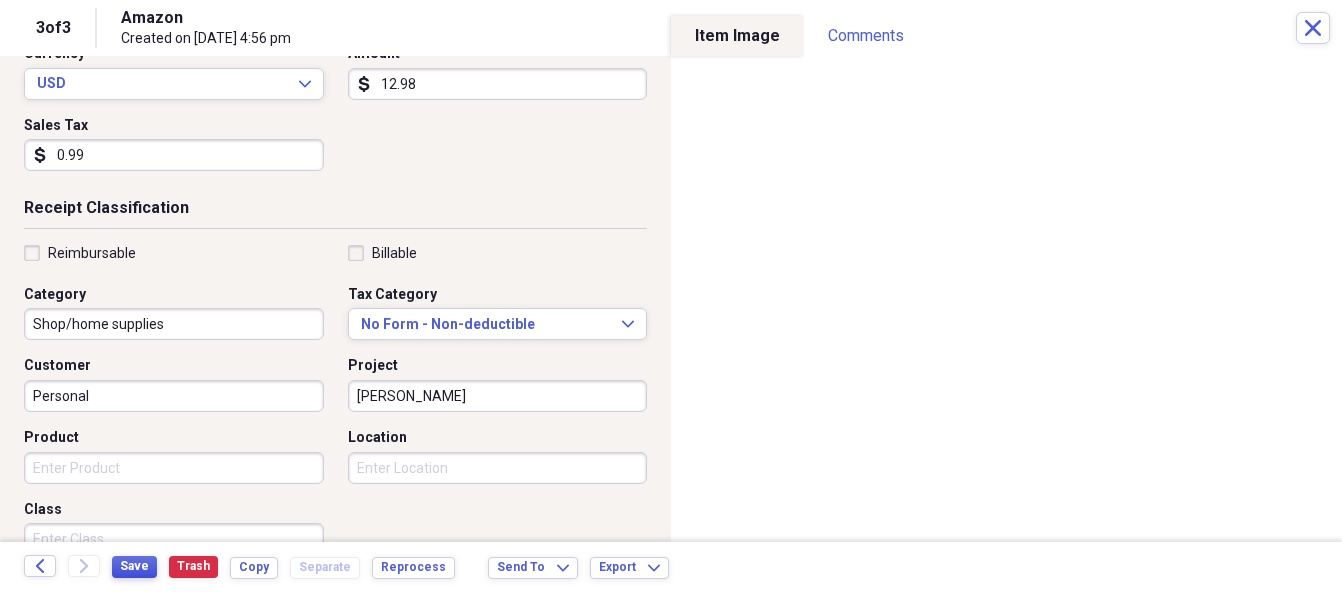click on "Save" at bounding box center [134, 566] 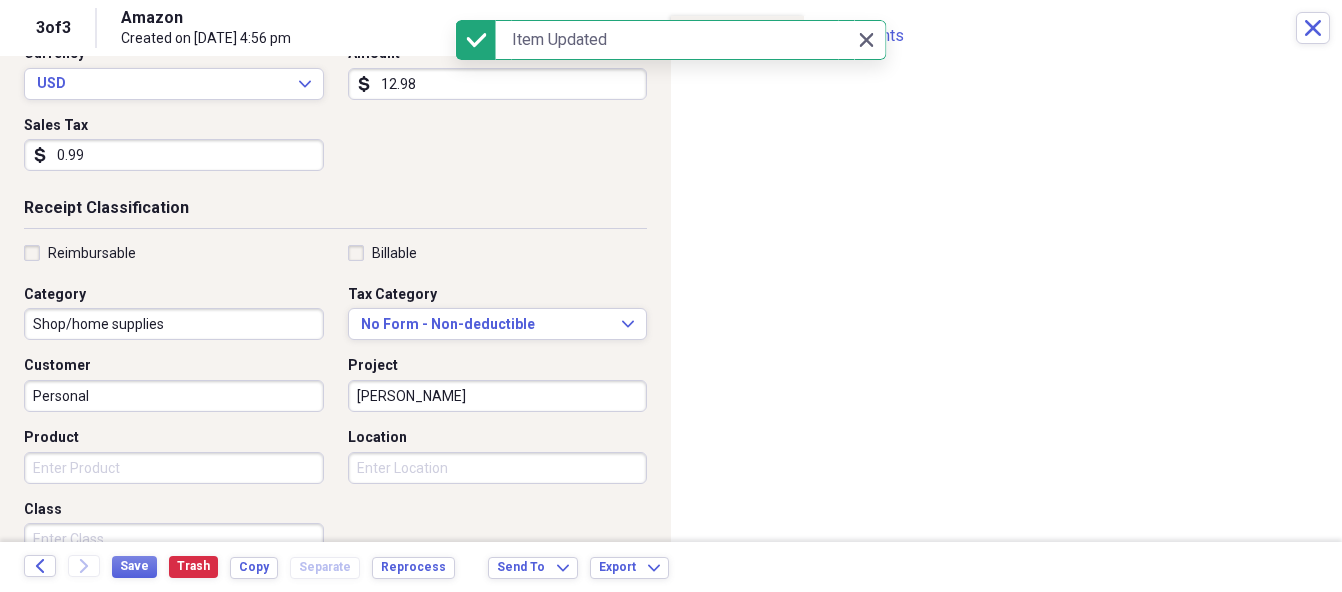 click on "Shop/home supplies" at bounding box center (174, 324) 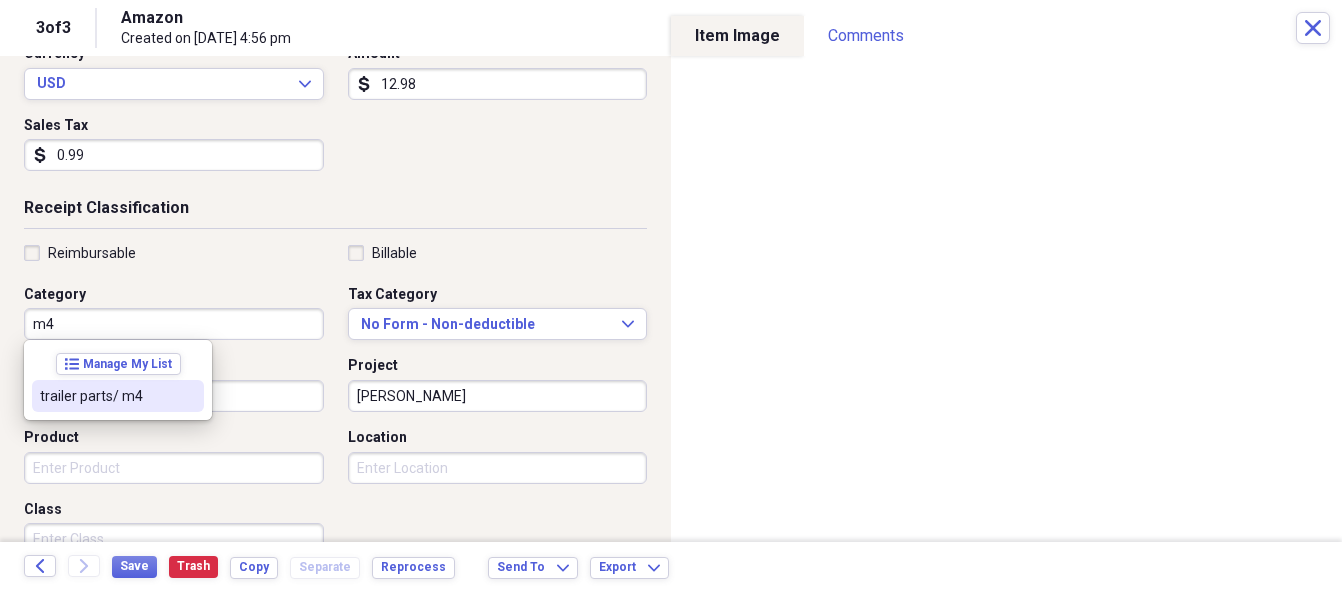 click on "trailer parts/ m4" at bounding box center [106, 396] 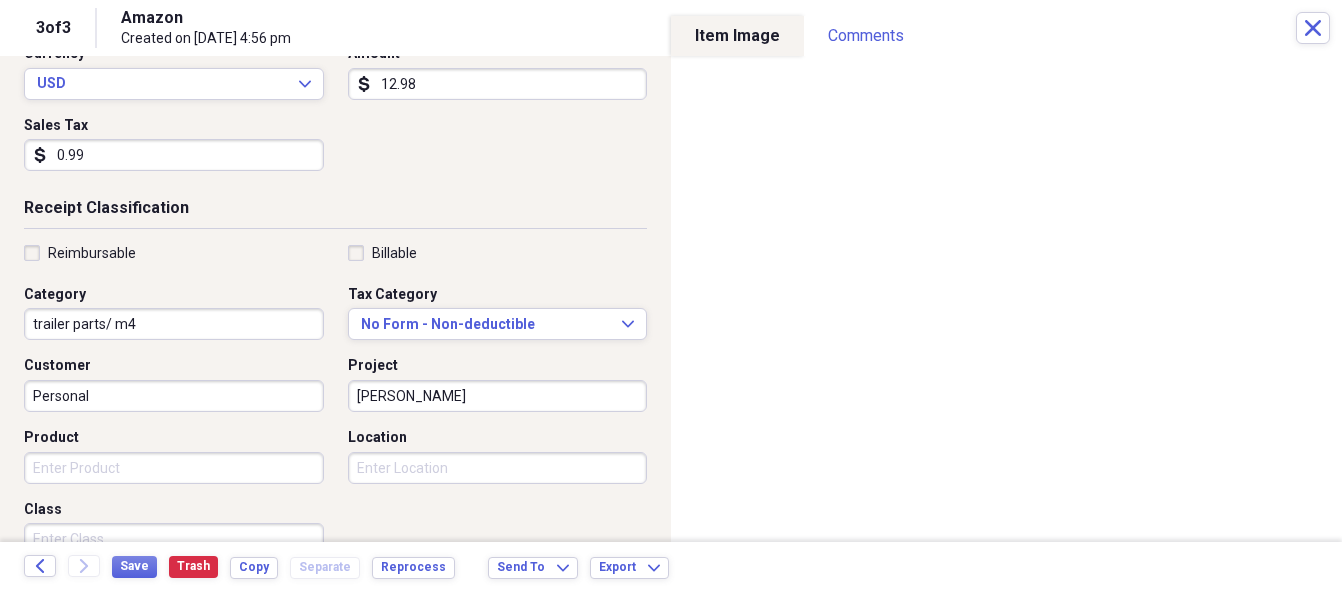 click on "Personal" at bounding box center [174, 396] 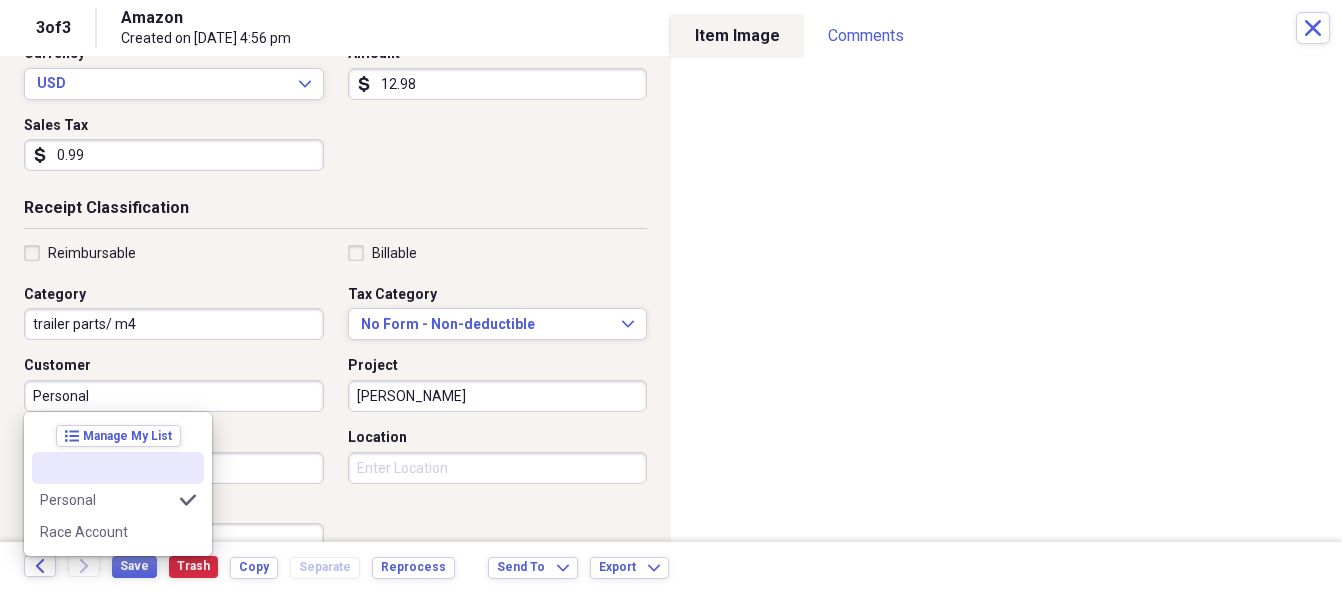 click on "Personal" at bounding box center [174, 396] 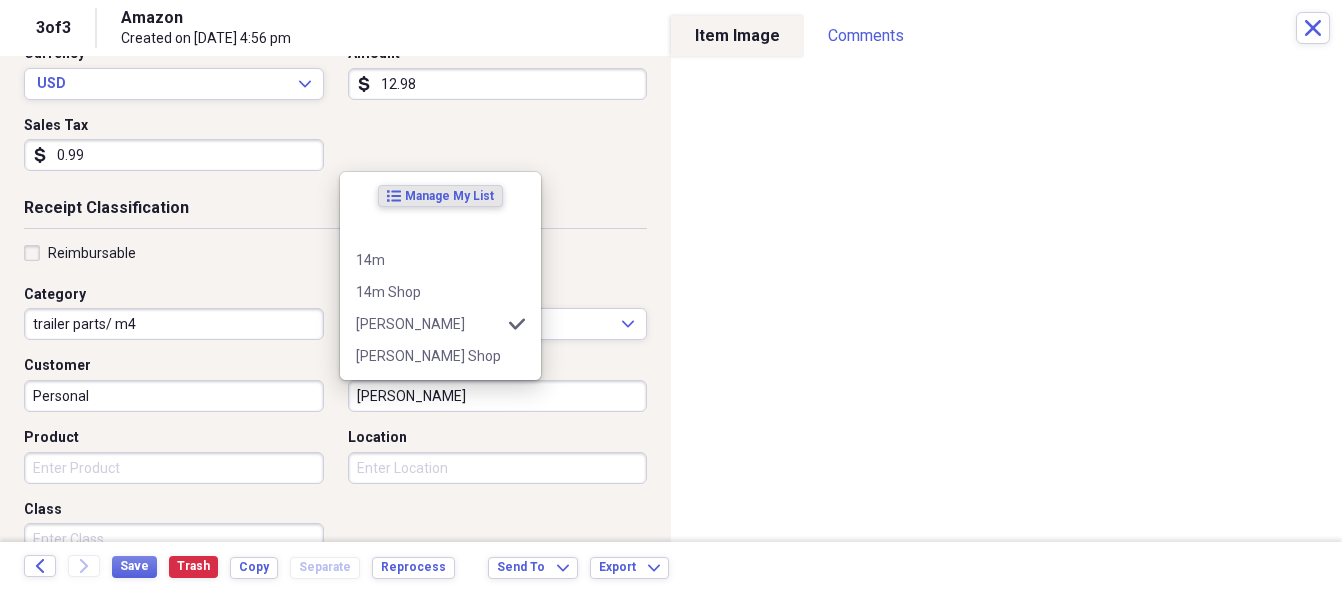 click on "[PERSON_NAME]" at bounding box center (498, 396) 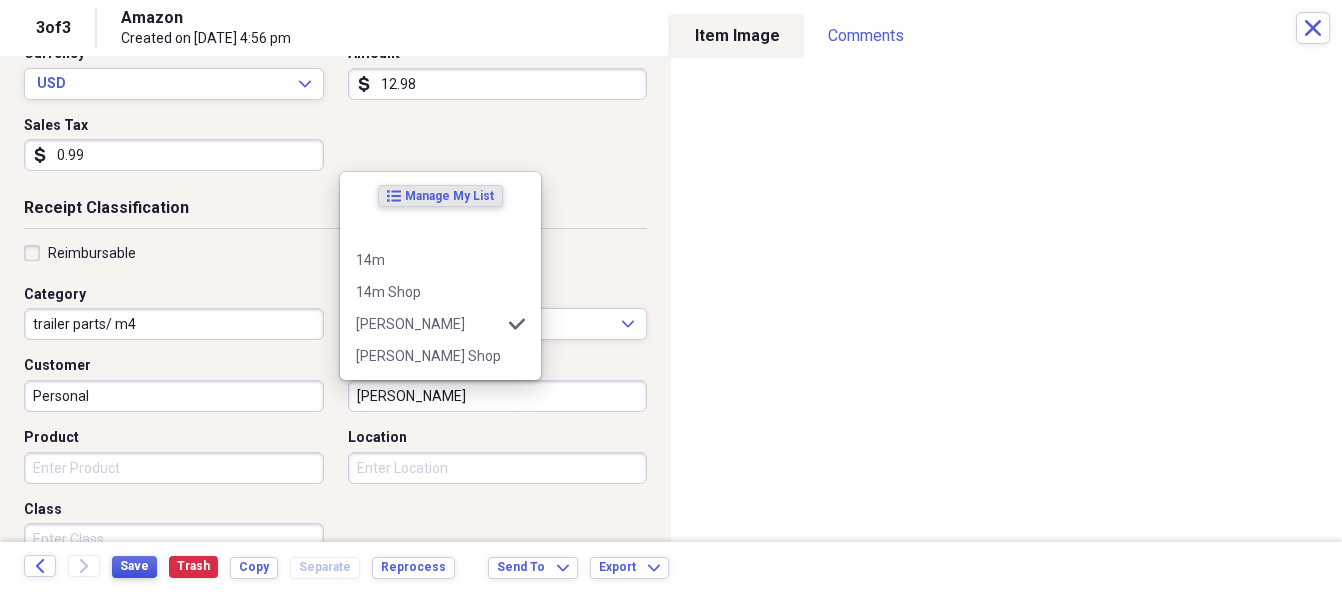 click on "Save" at bounding box center [134, 566] 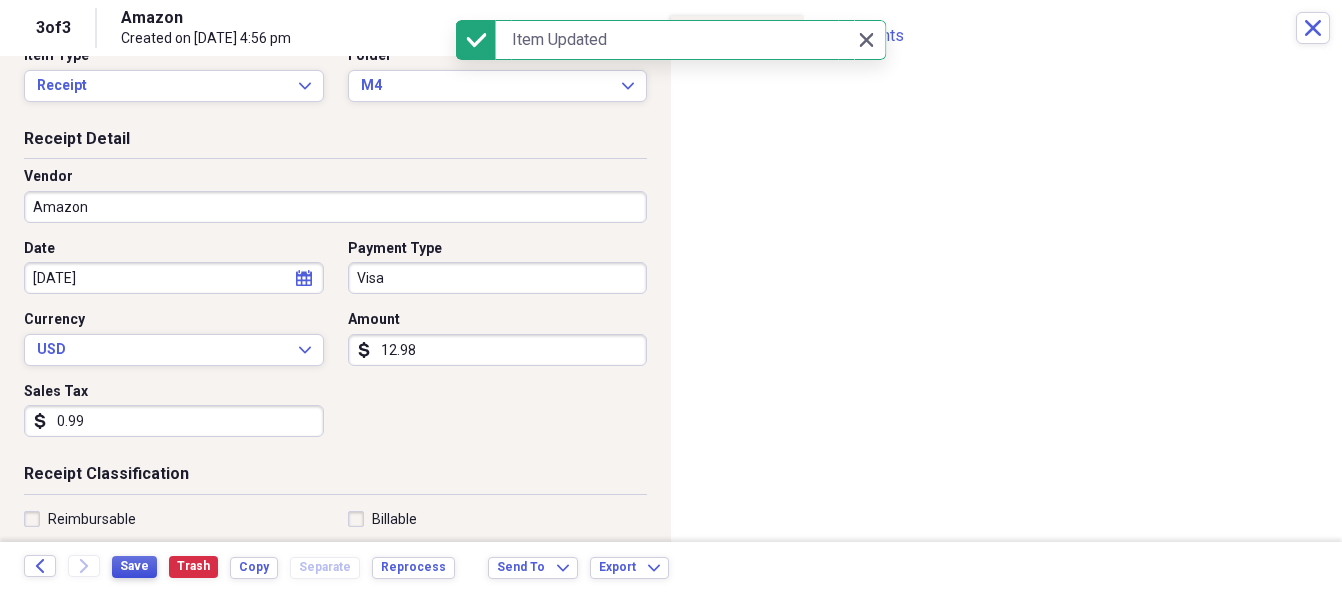 scroll, scrollTop: 0, scrollLeft: 0, axis: both 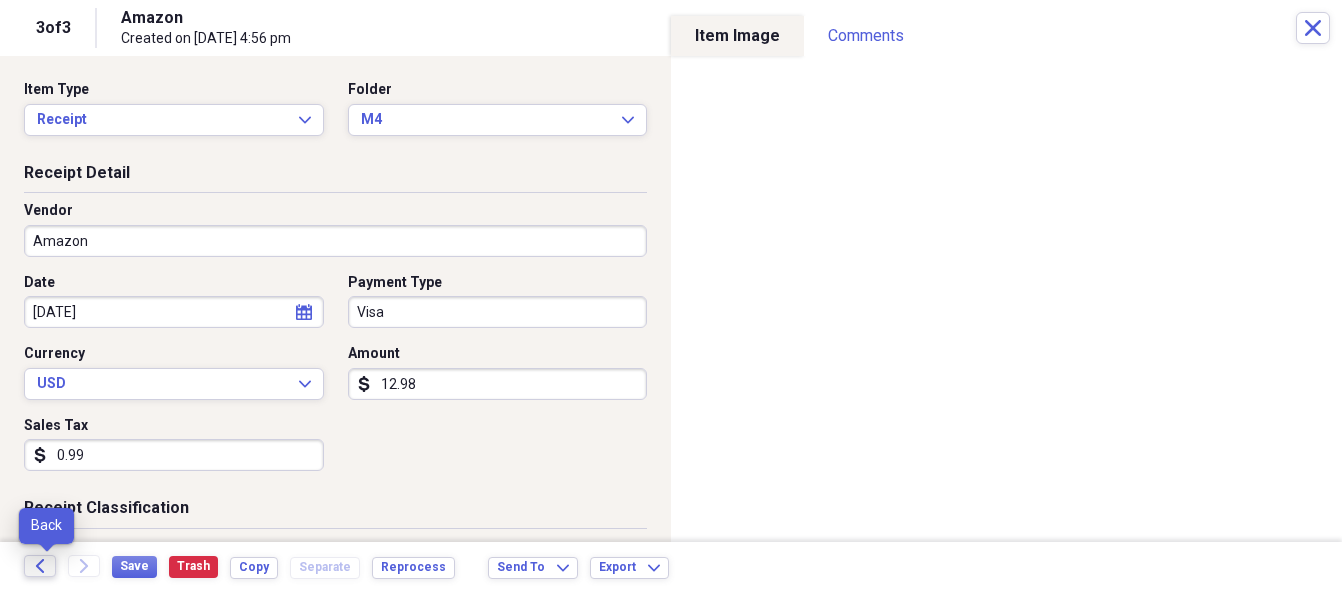 click on "Back" at bounding box center [40, 566] 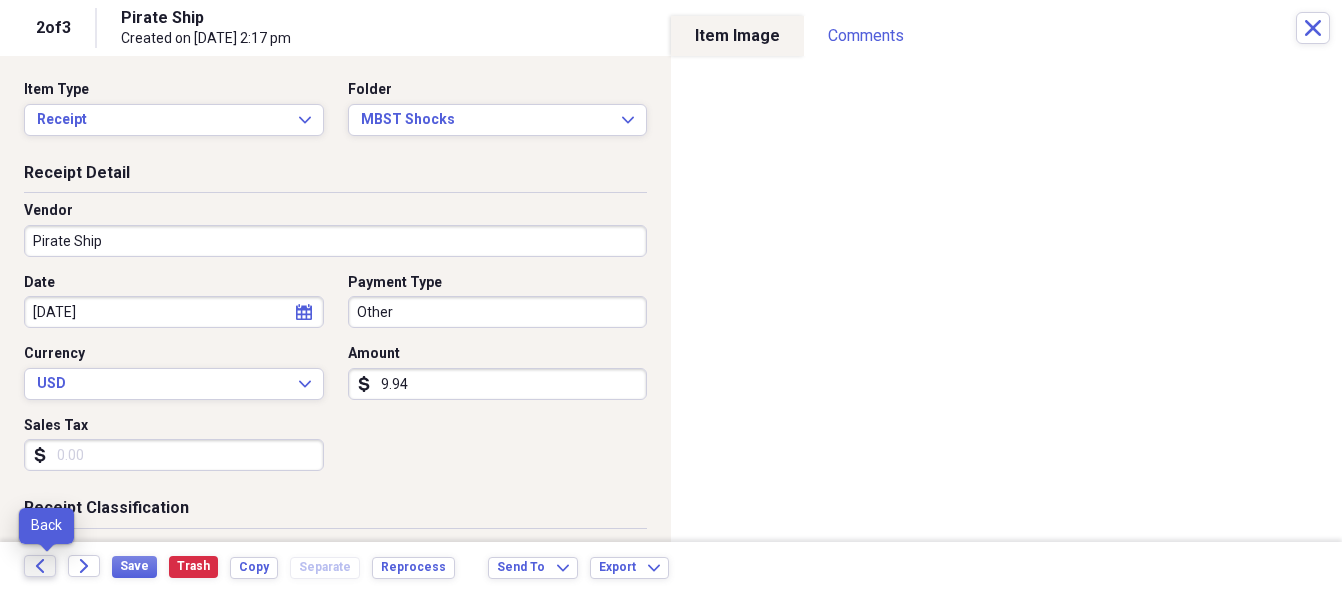 click on "Back" 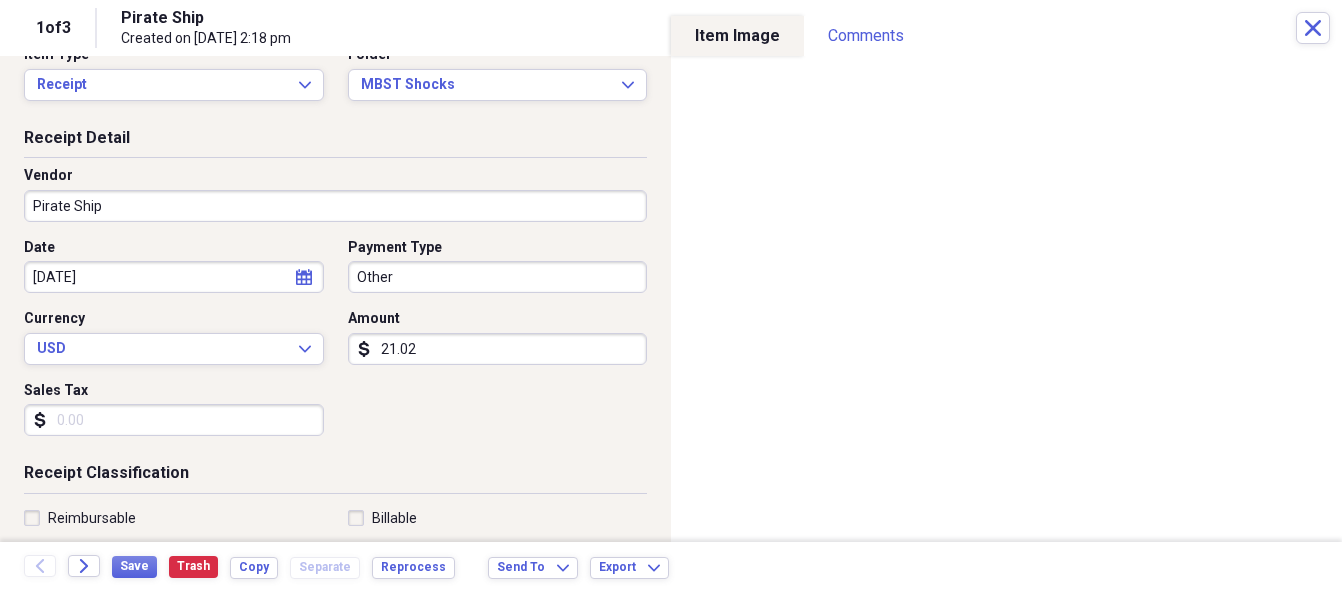 scroll, scrollTop: 0, scrollLeft: 0, axis: both 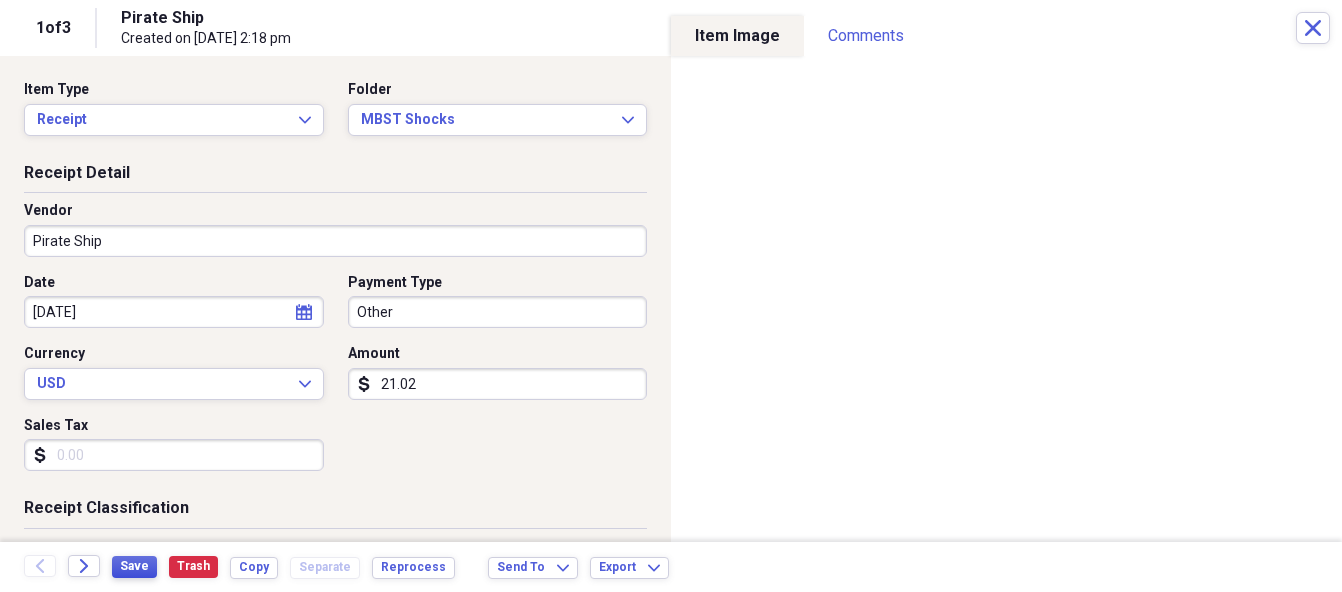 click on "Save" at bounding box center (134, 566) 